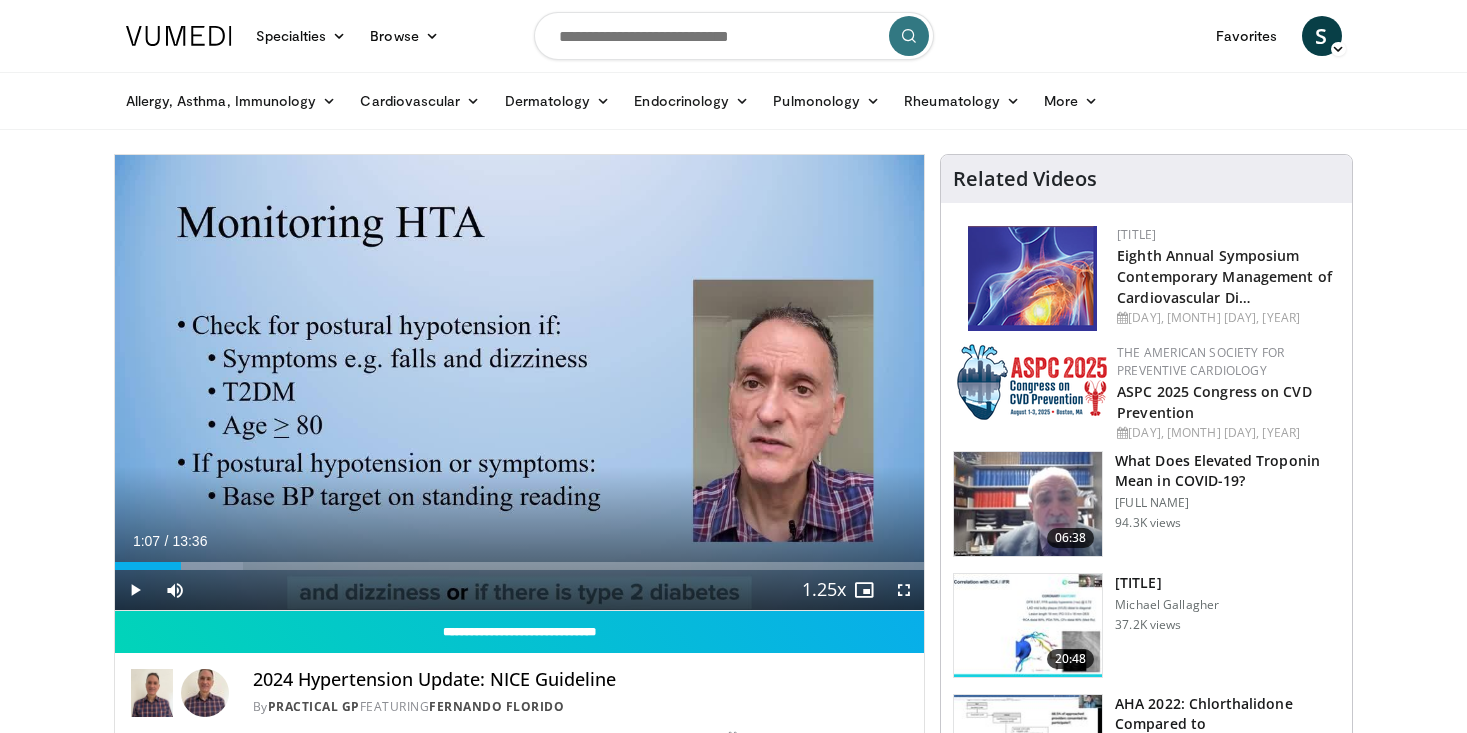 scroll, scrollTop: 0, scrollLeft: 0, axis: both 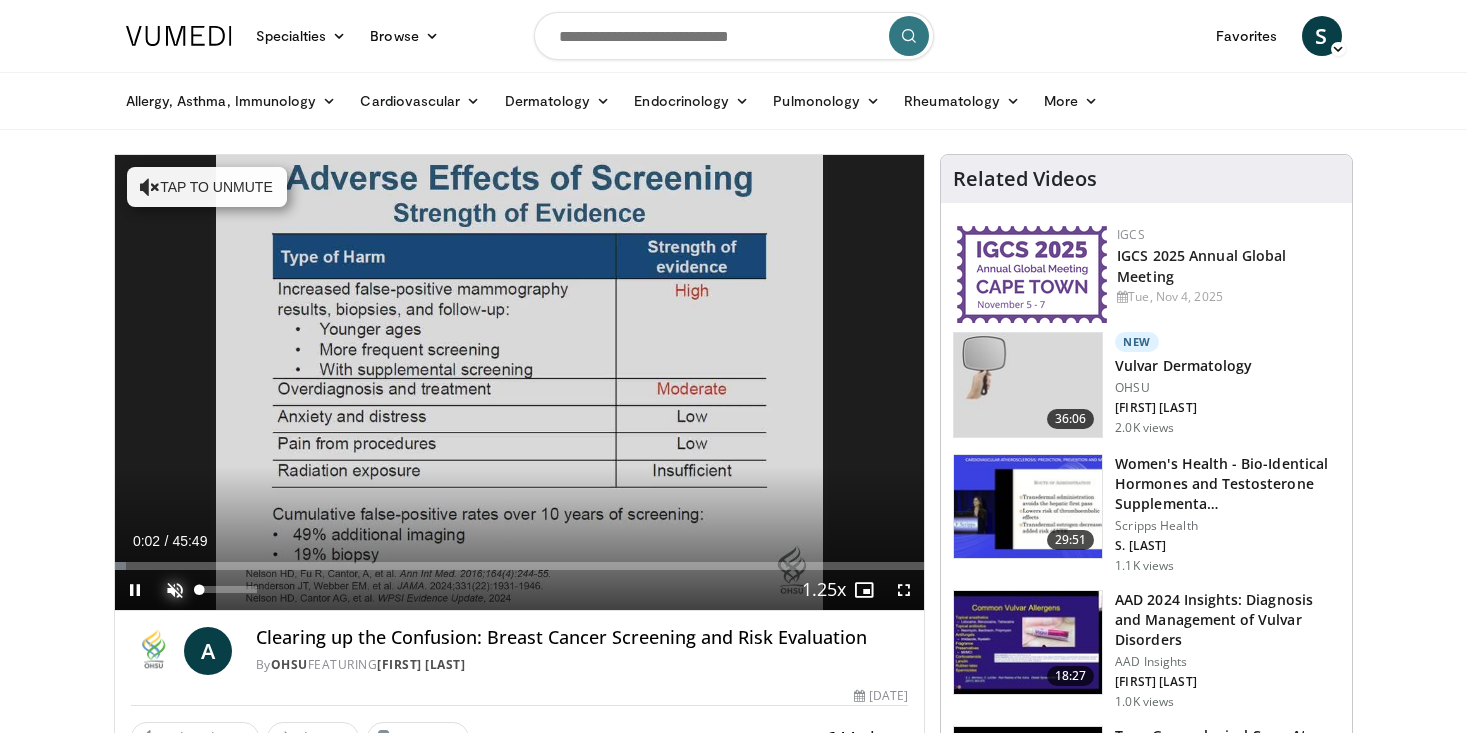 click at bounding box center (175, 590) 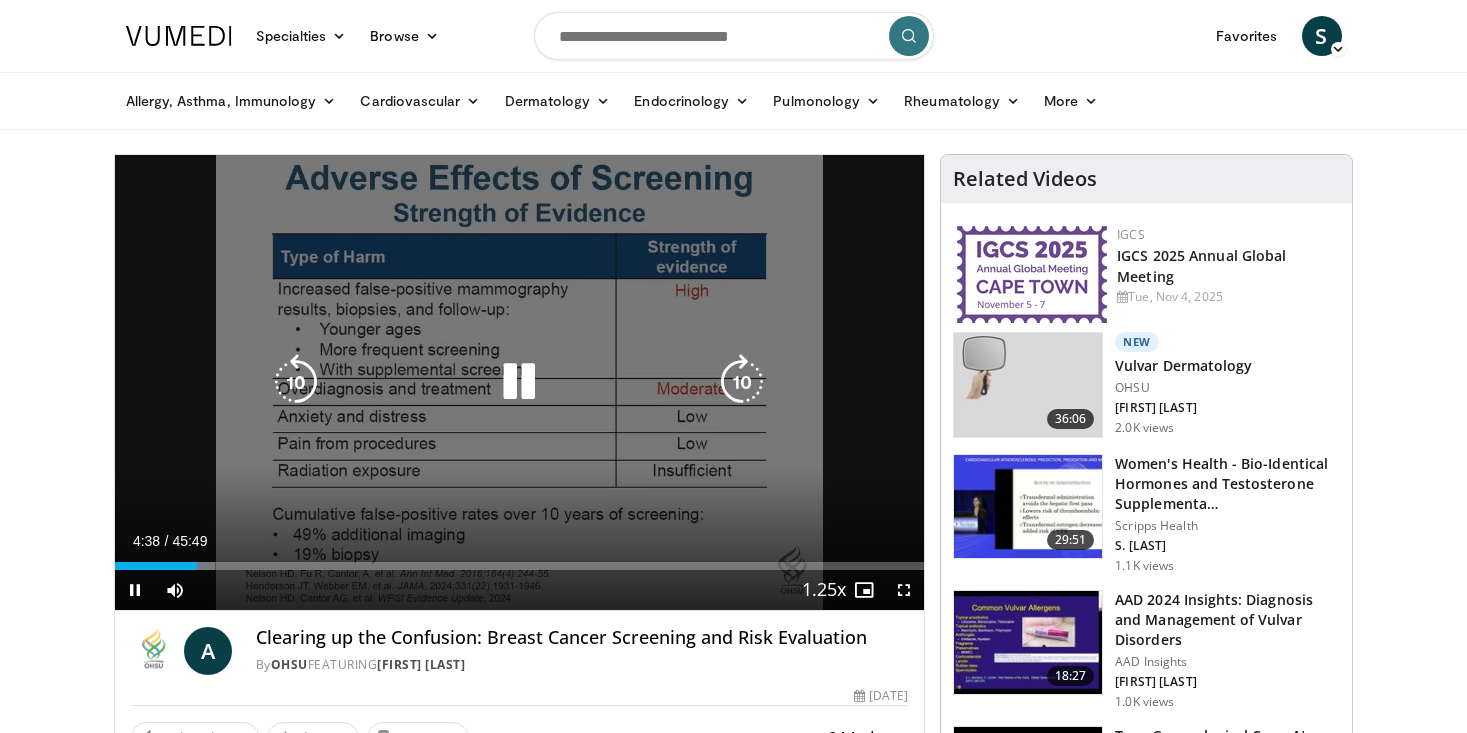 click at bounding box center [519, 382] 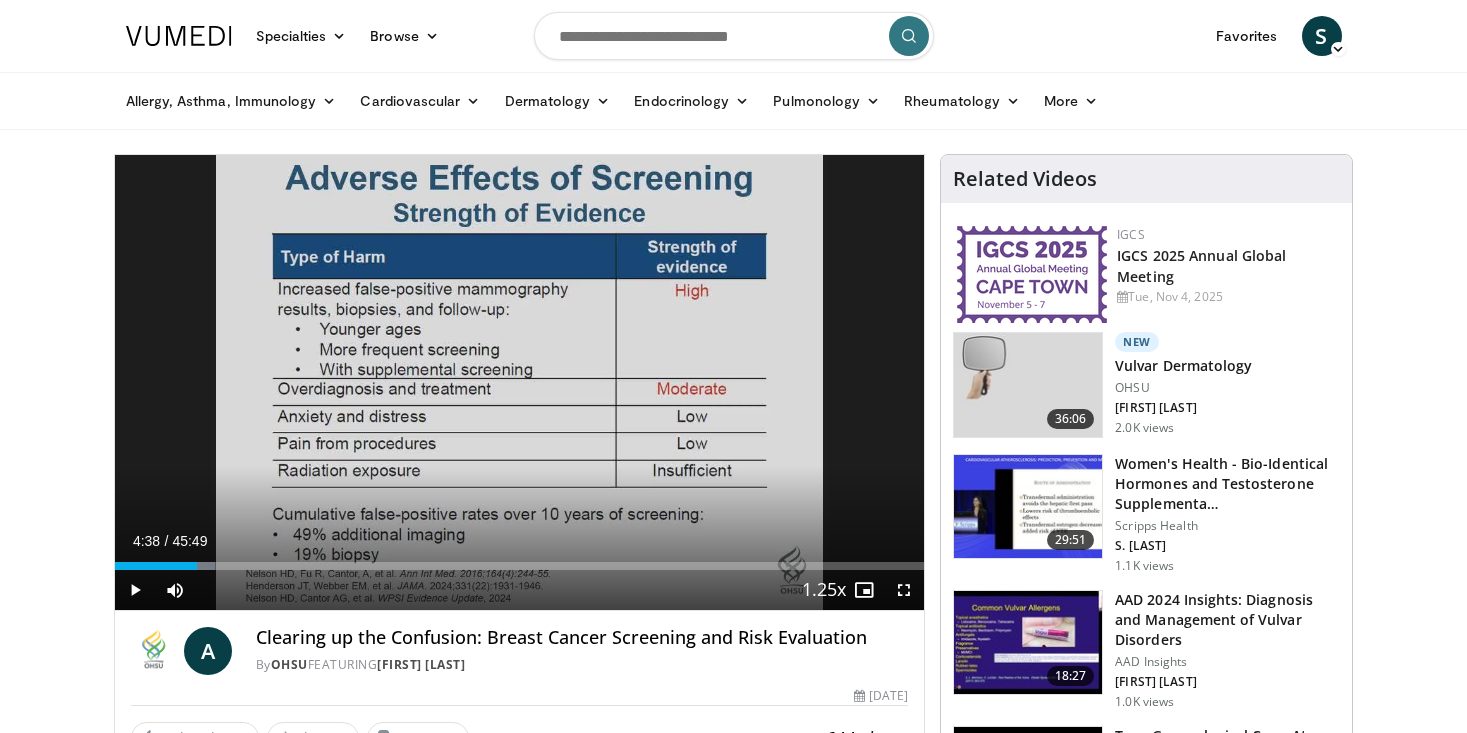 type 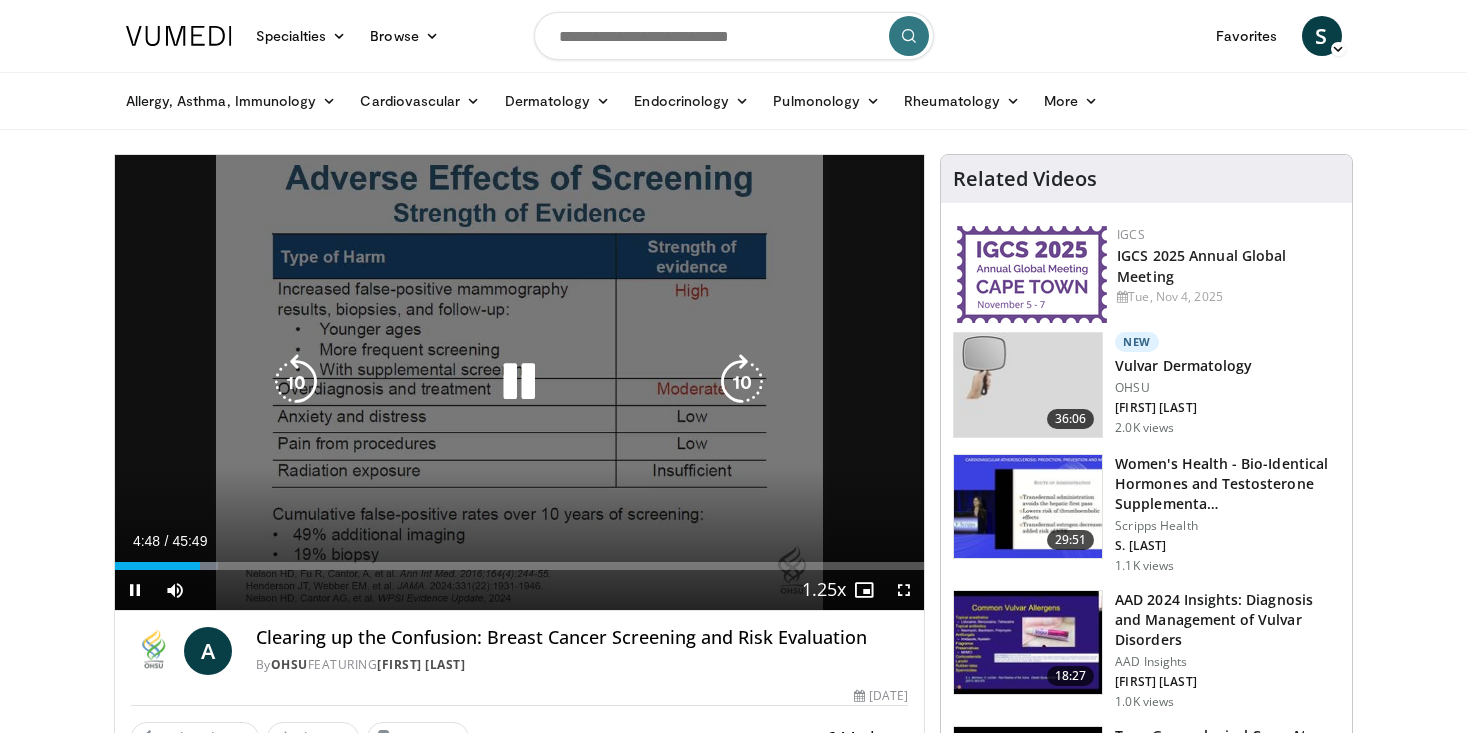 click at bounding box center (519, 382) 